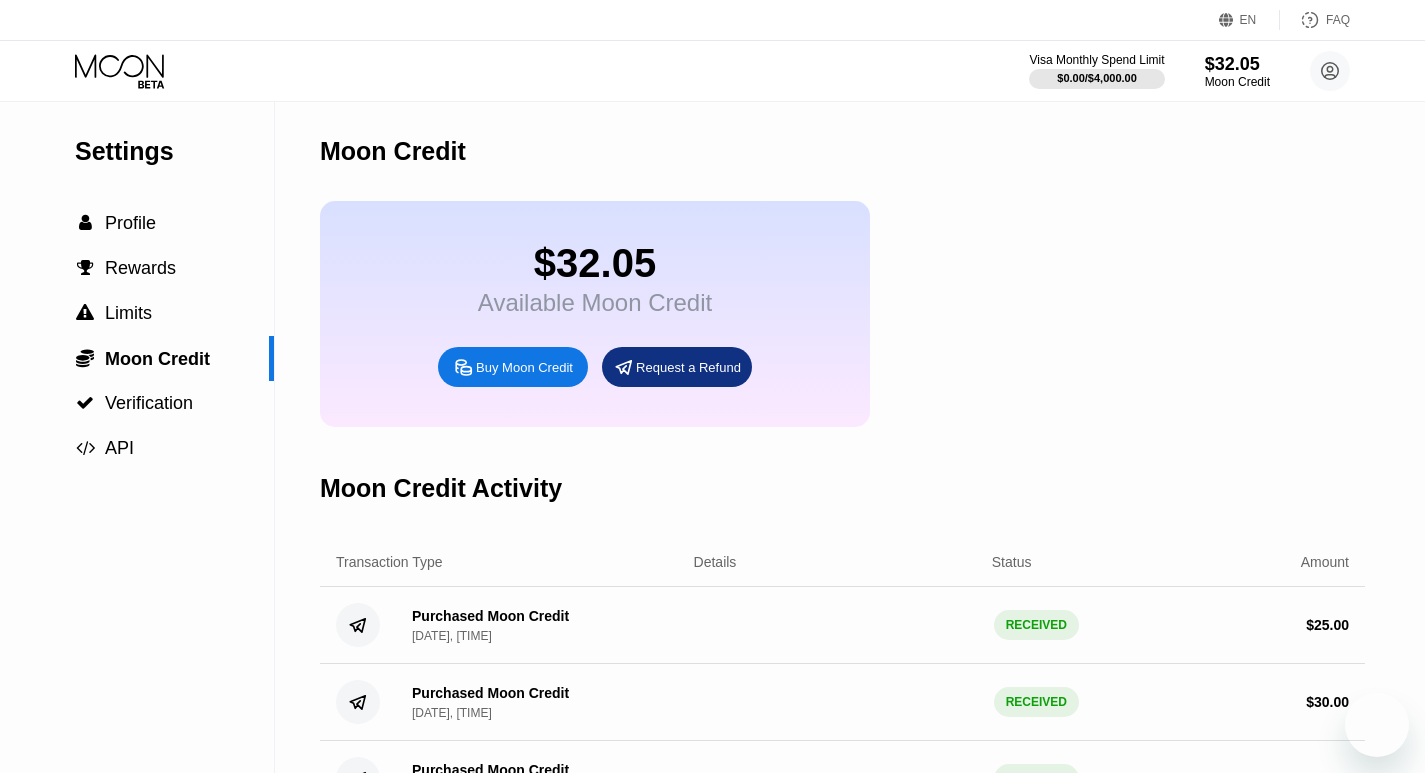 scroll, scrollTop: 0, scrollLeft: 0, axis: both 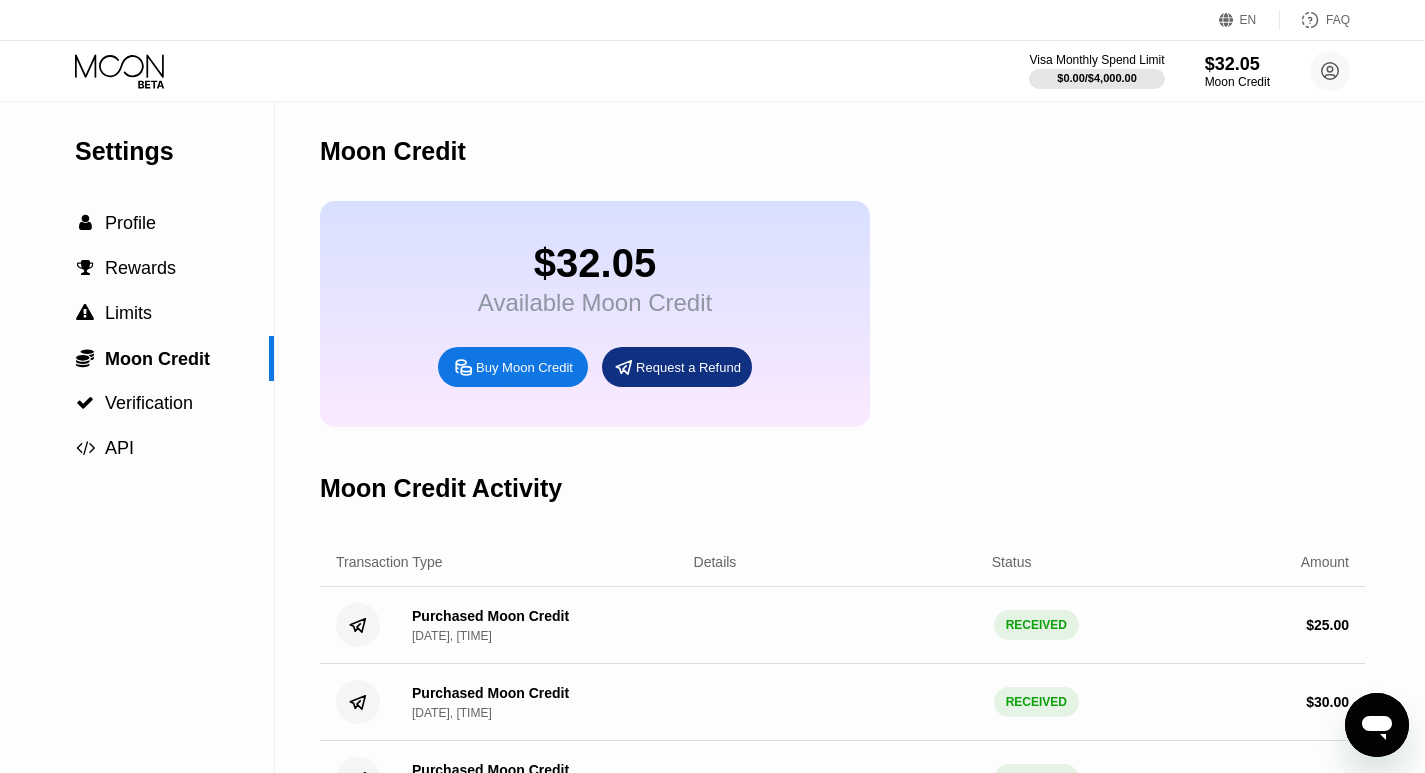 click 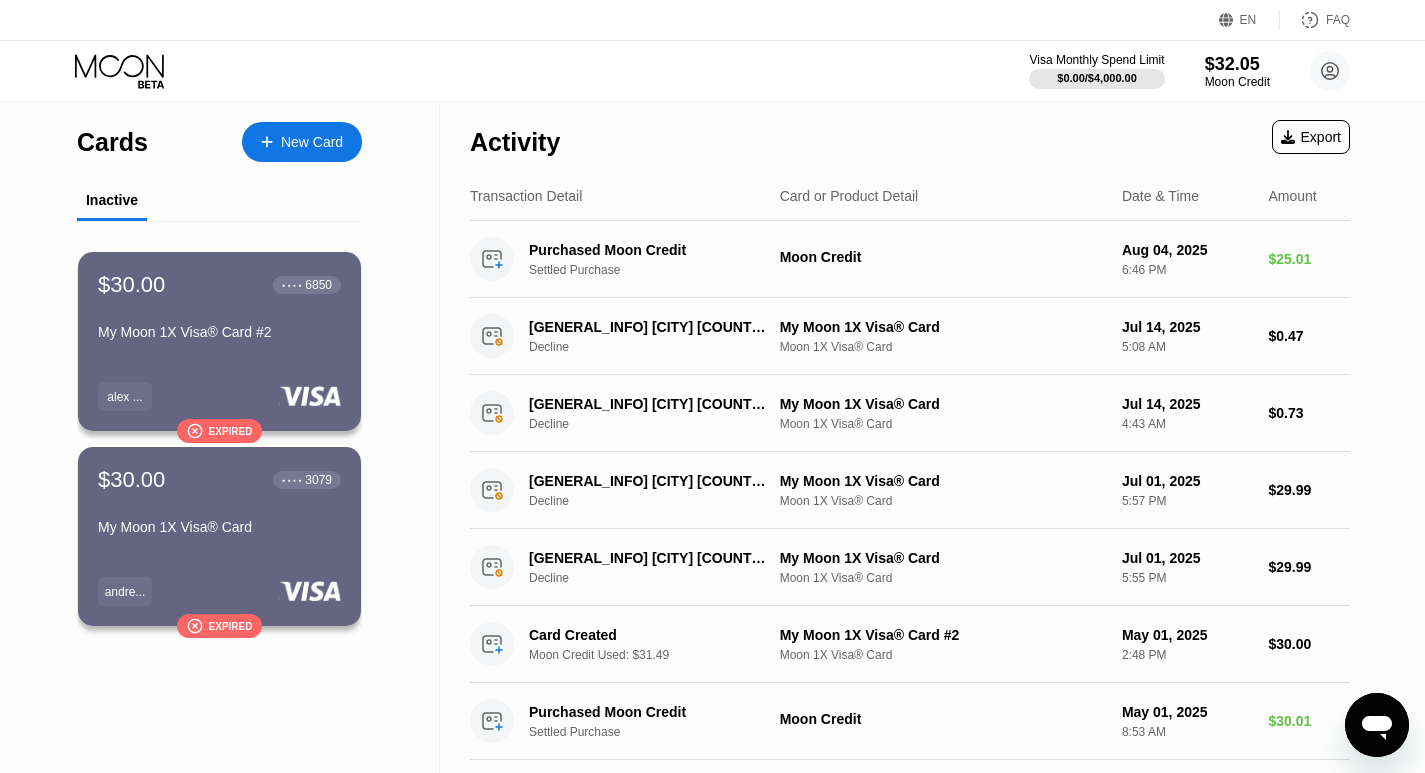 click on "New Card" at bounding box center (312, 142) 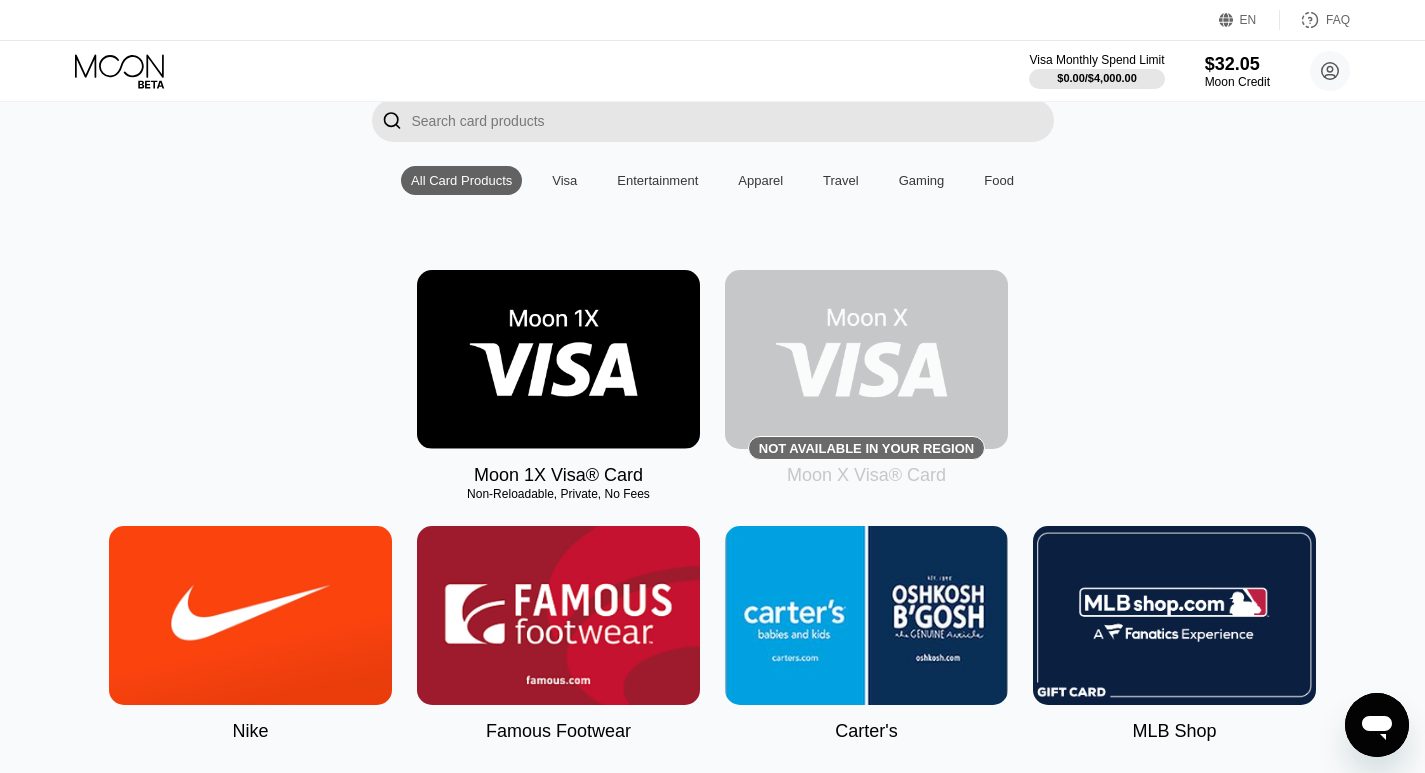 scroll, scrollTop: 153, scrollLeft: 0, axis: vertical 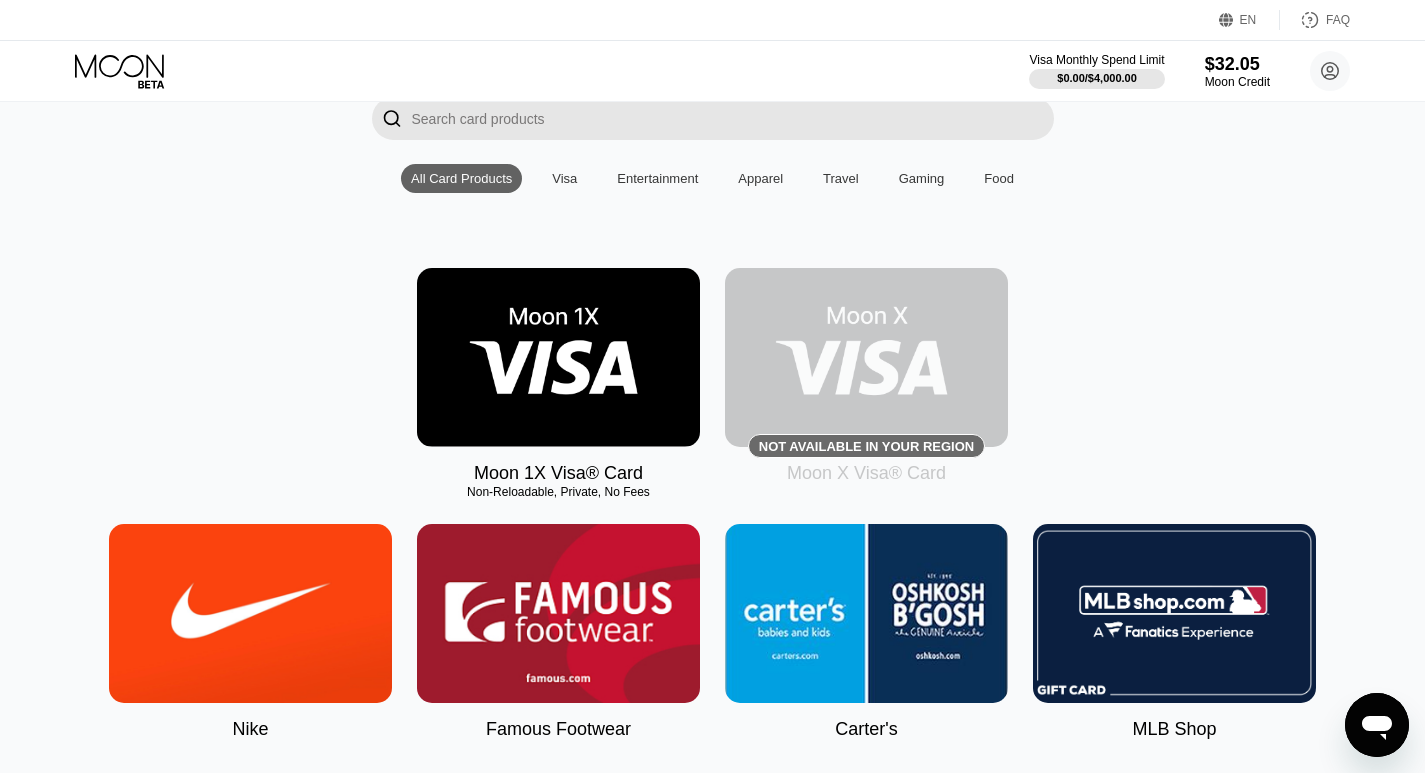 click at bounding box center [558, 357] 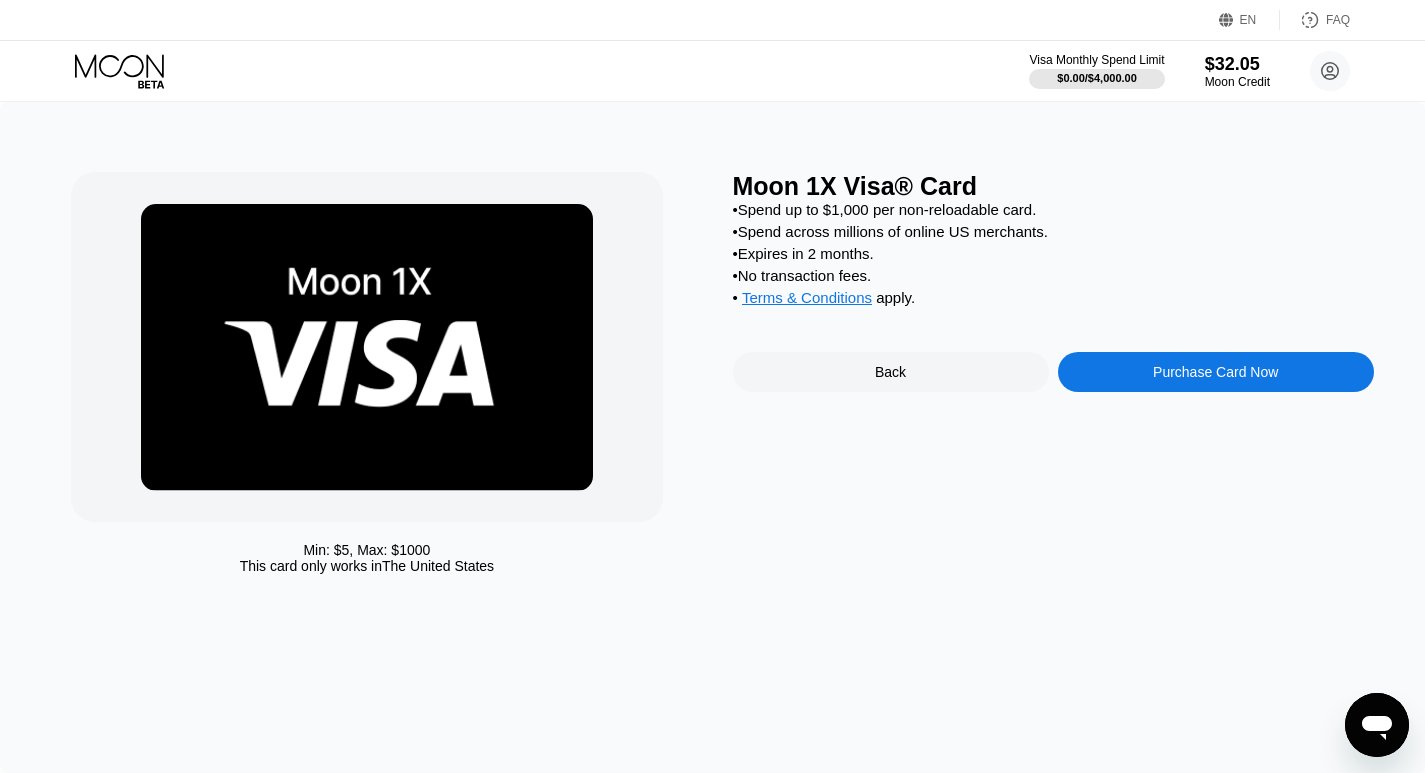 scroll, scrollTop: 0, scrollLeft: 0, axis: both 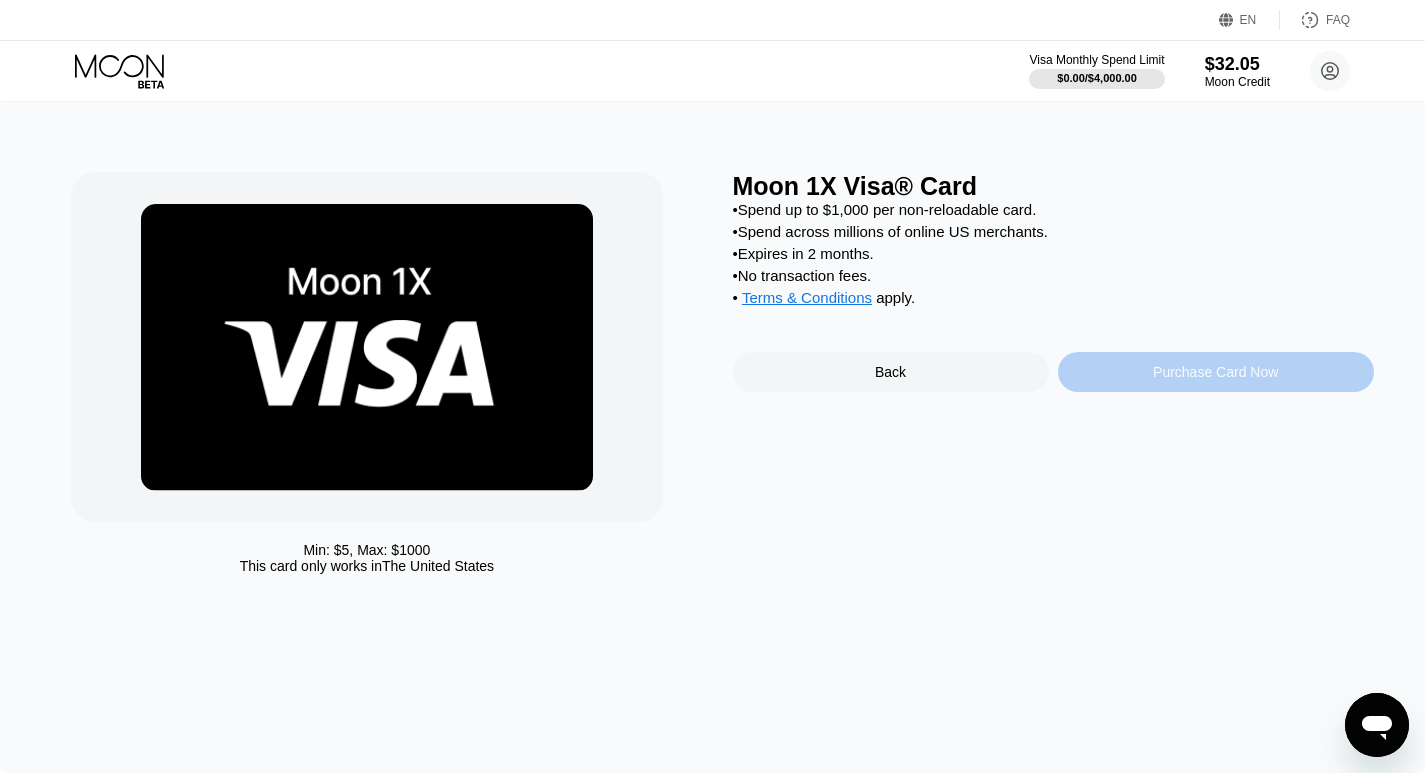 click on "Purchase Card Now" at bounding box center (1215, 372) 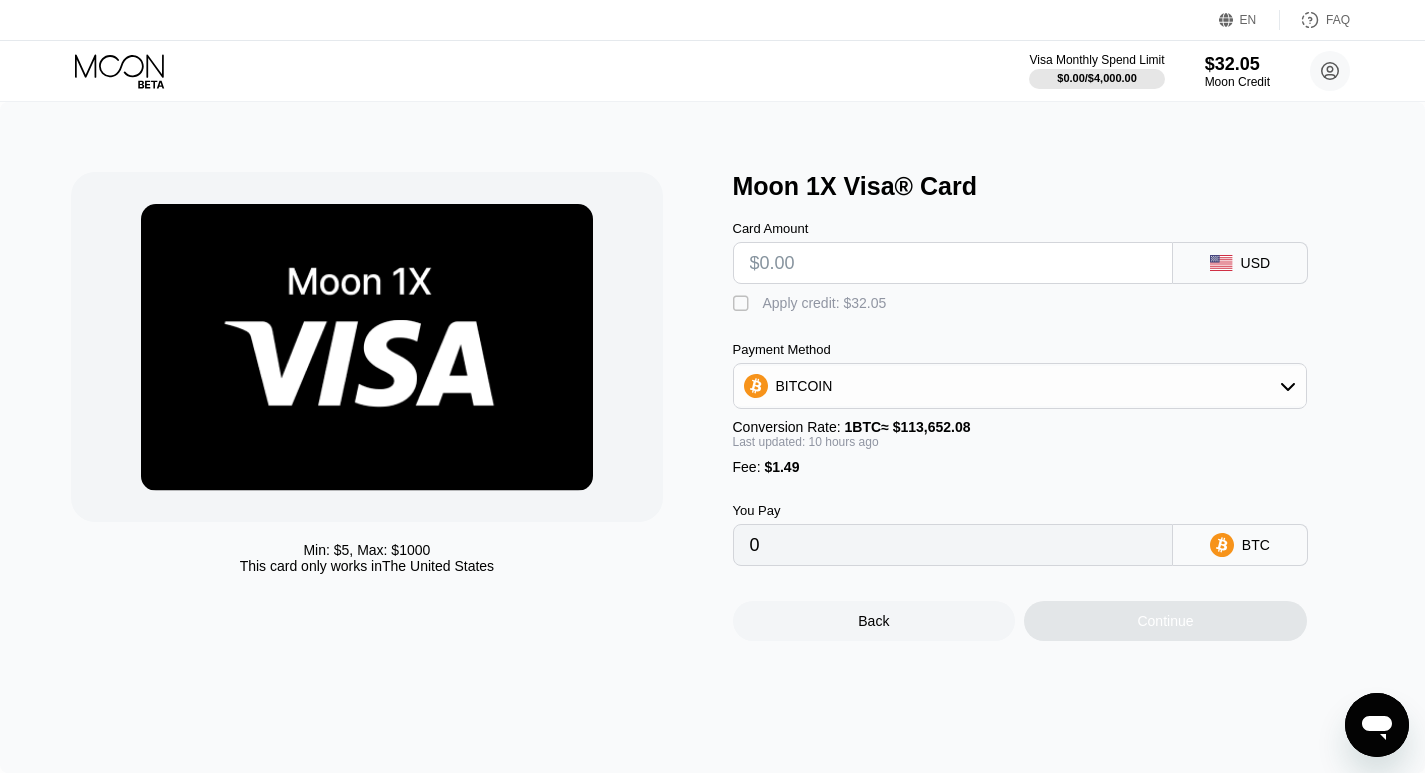 click at bounding box center (953, 263) 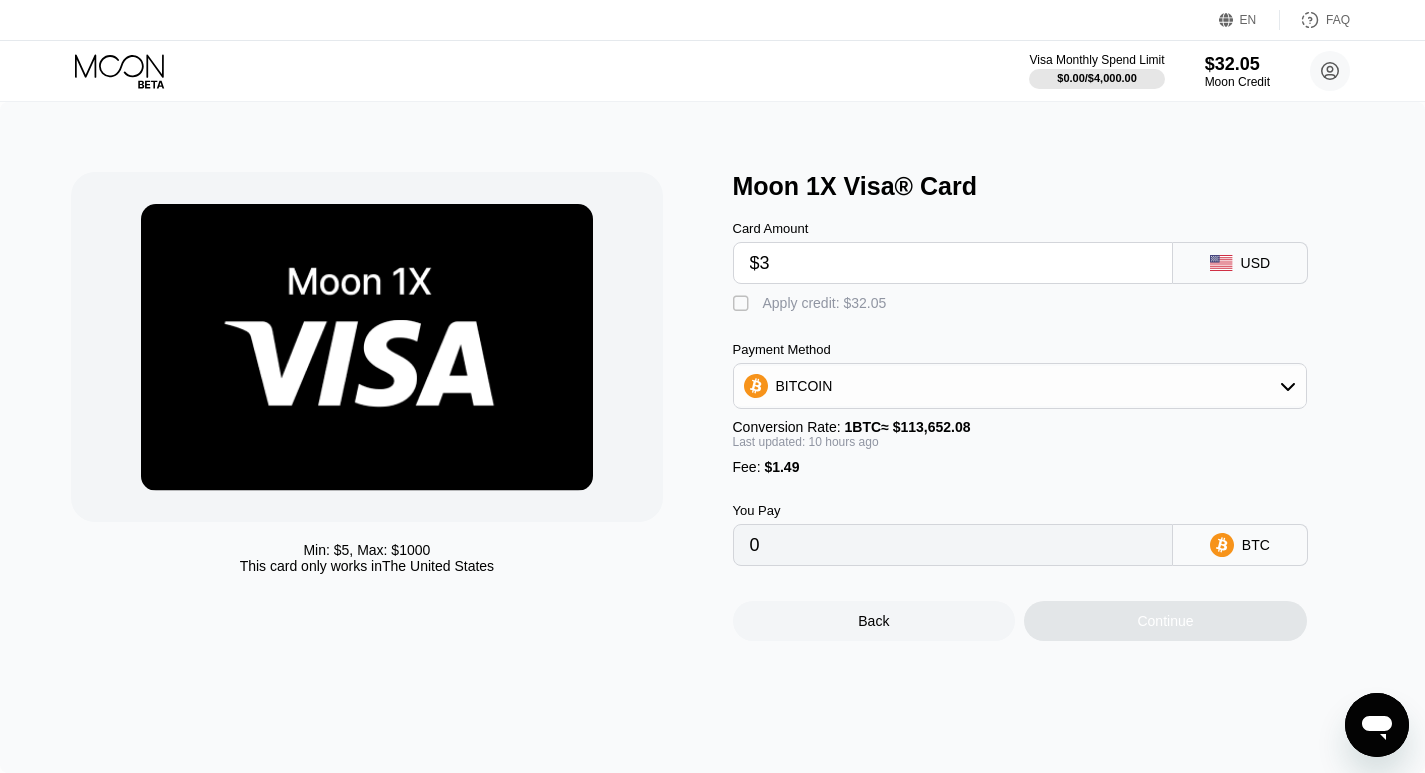 type on "$30" 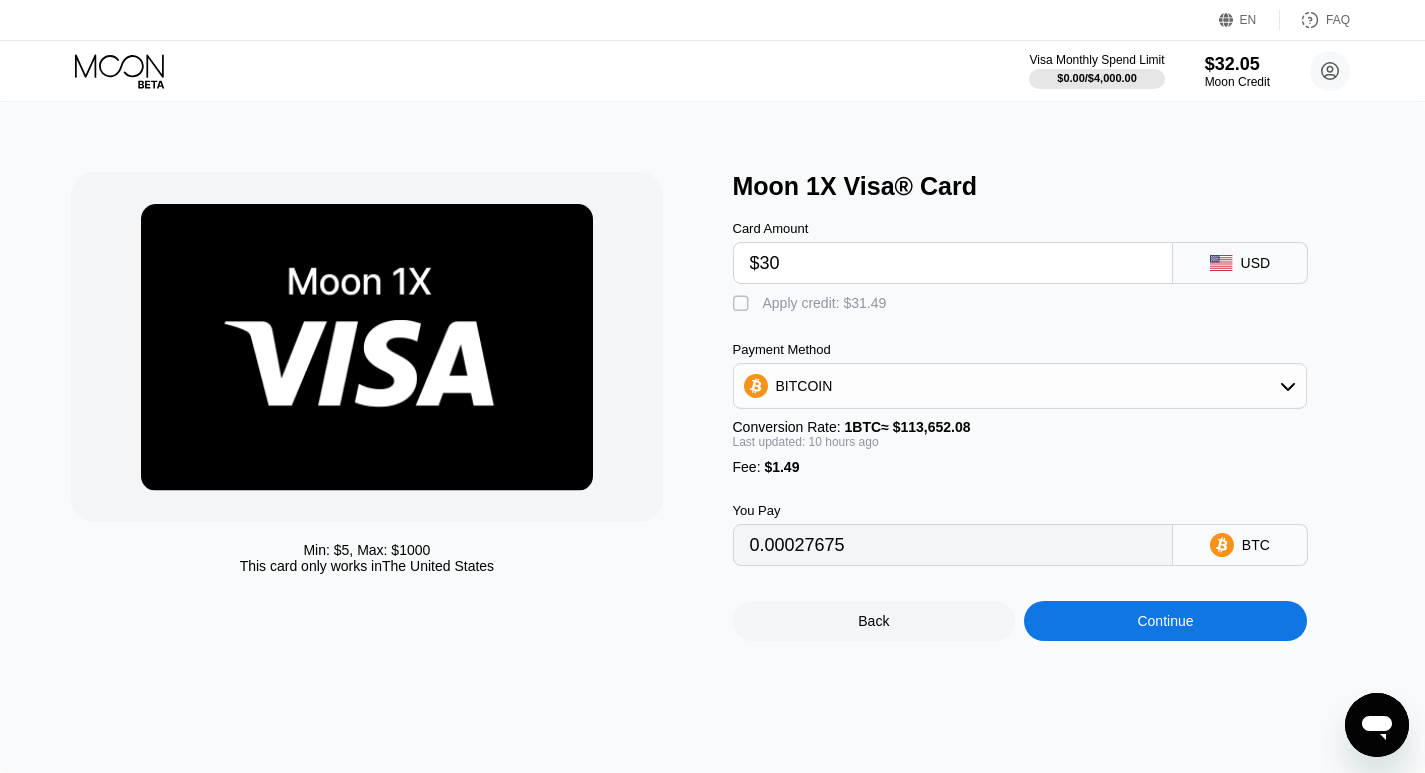 type on "0.00027675" 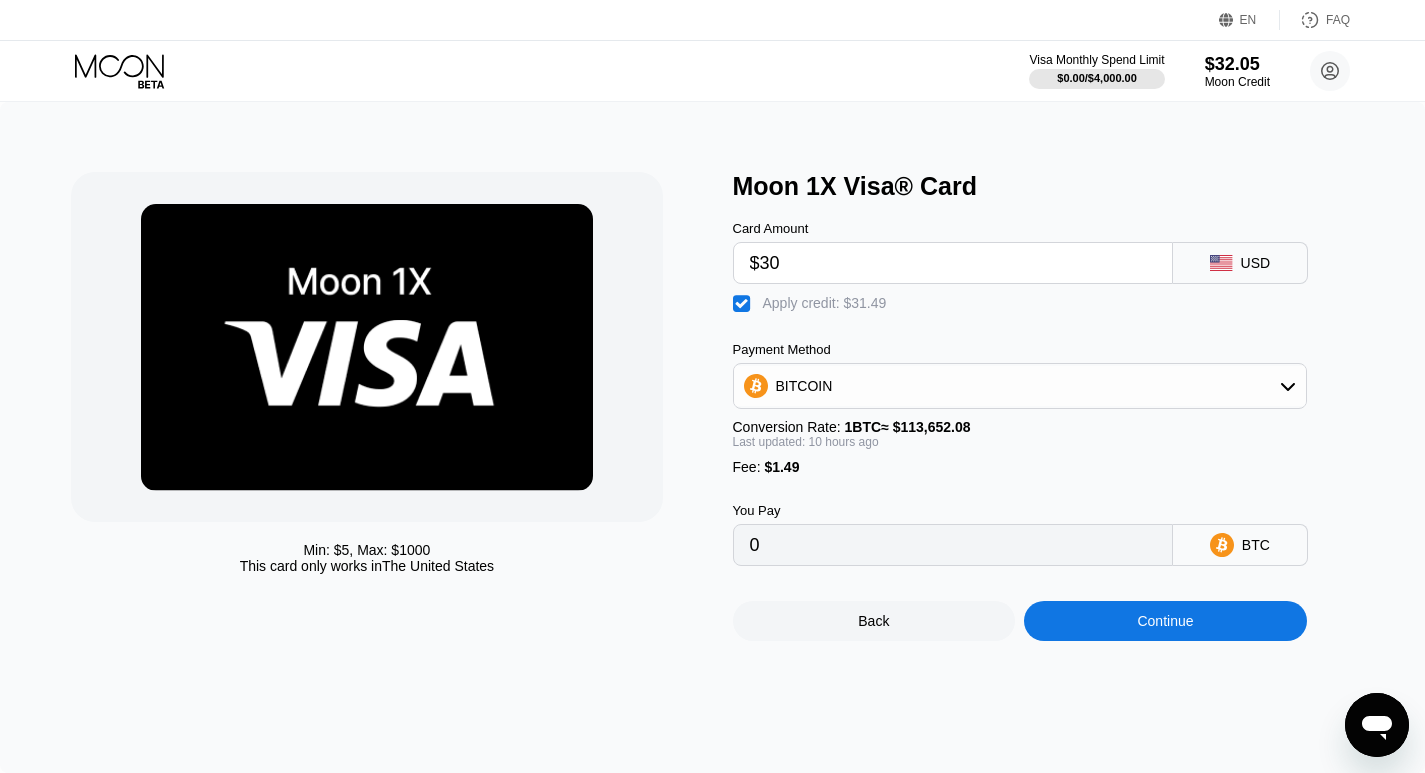 click on "Continue" at bounding box center (1165, 621) 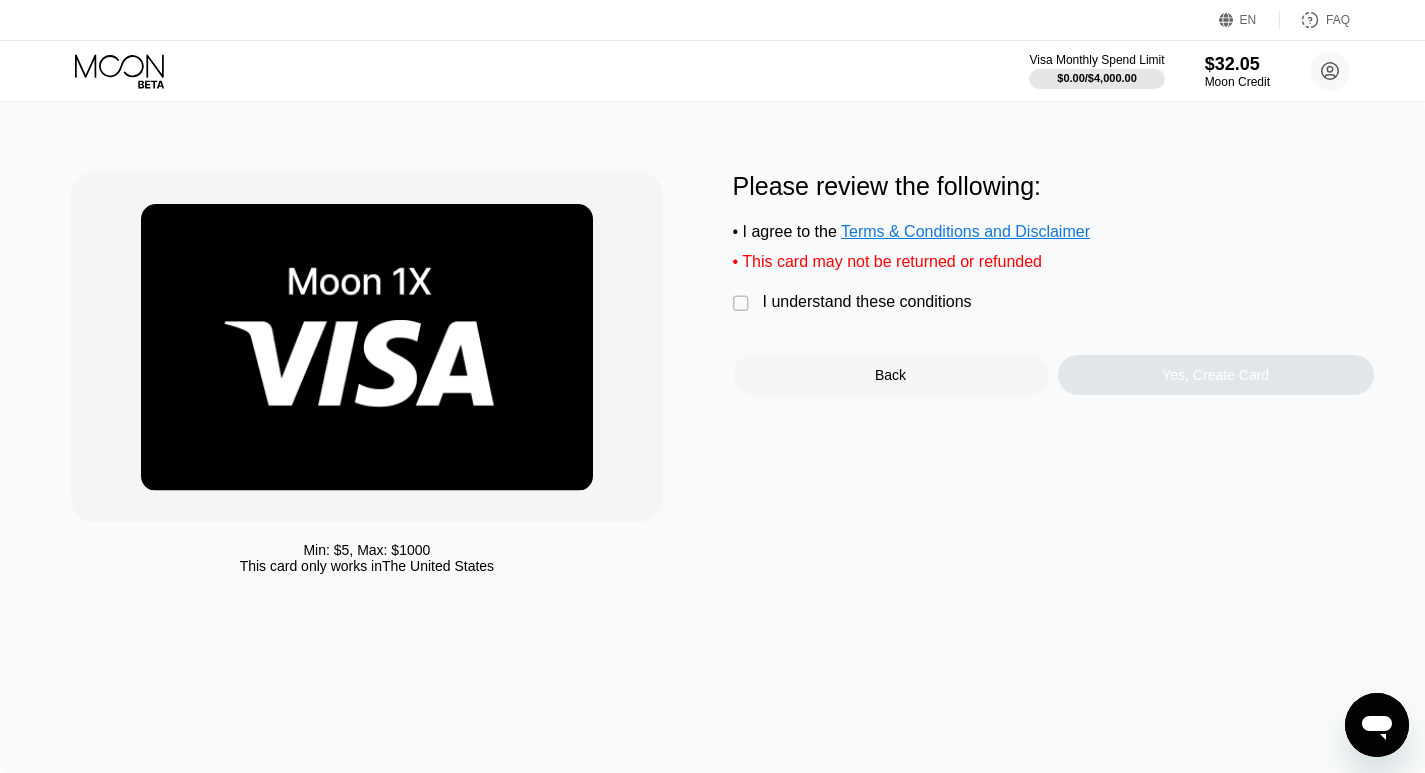 click on "" at bounding box center (743, 304) 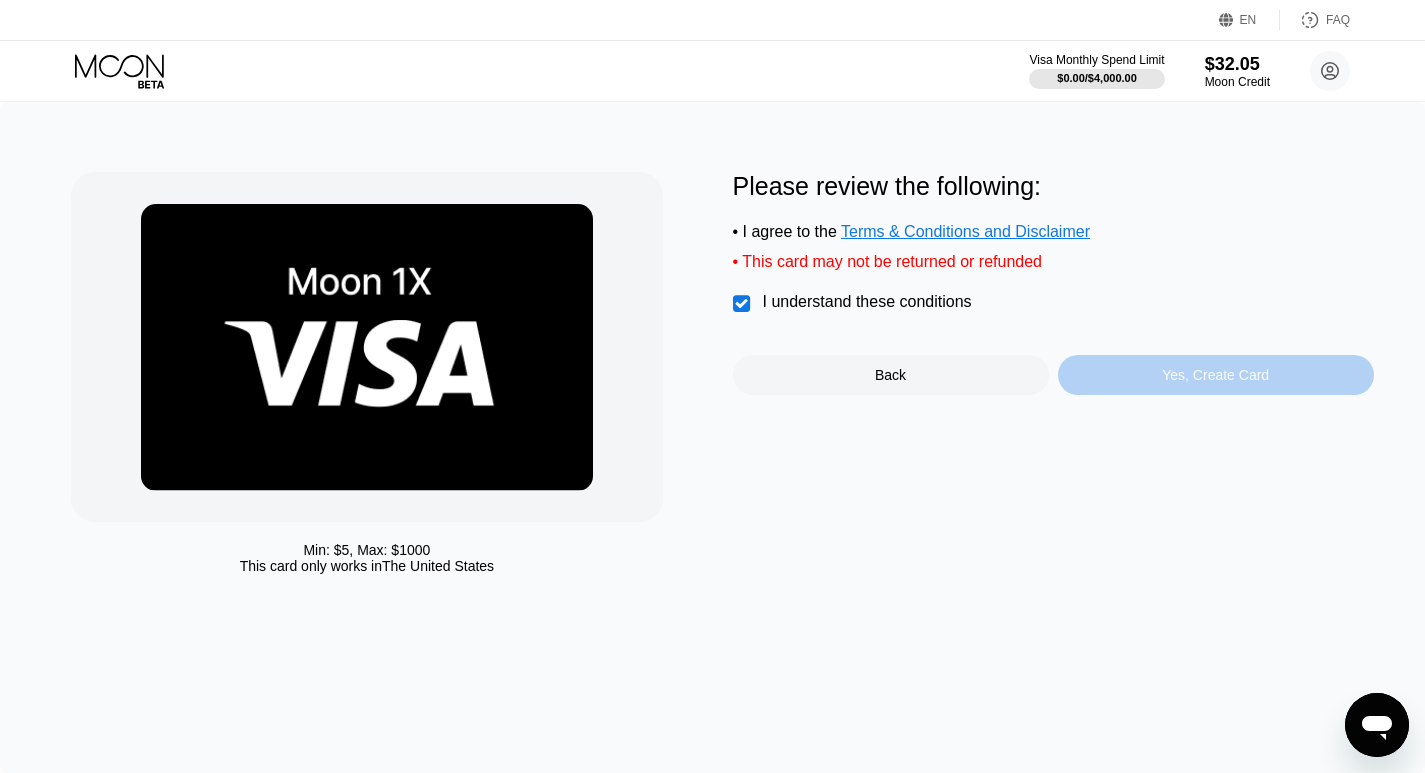 click on "Yes, Create Card" at bounding box center (1215, 375) 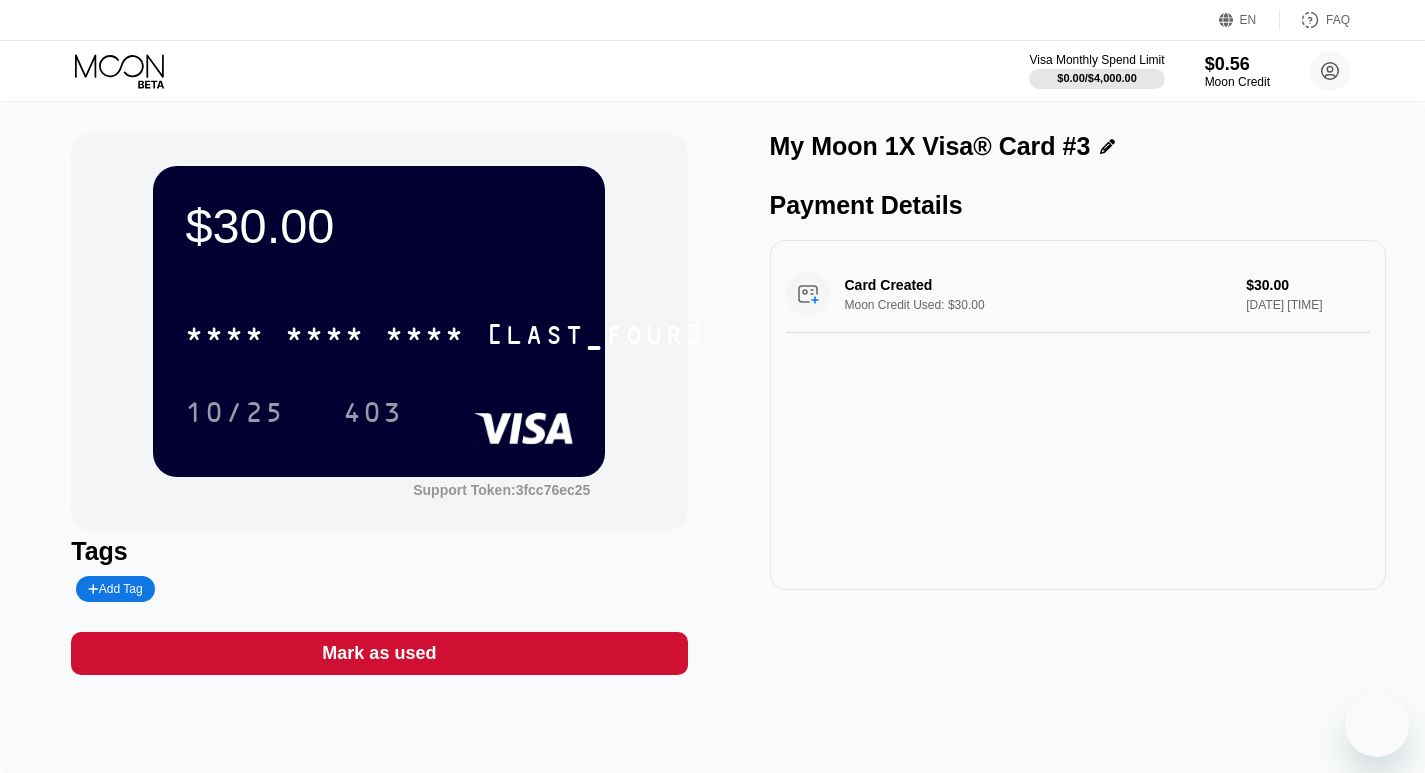 scroll, scrollTop: 0, scrollLeft: 0, axis: both 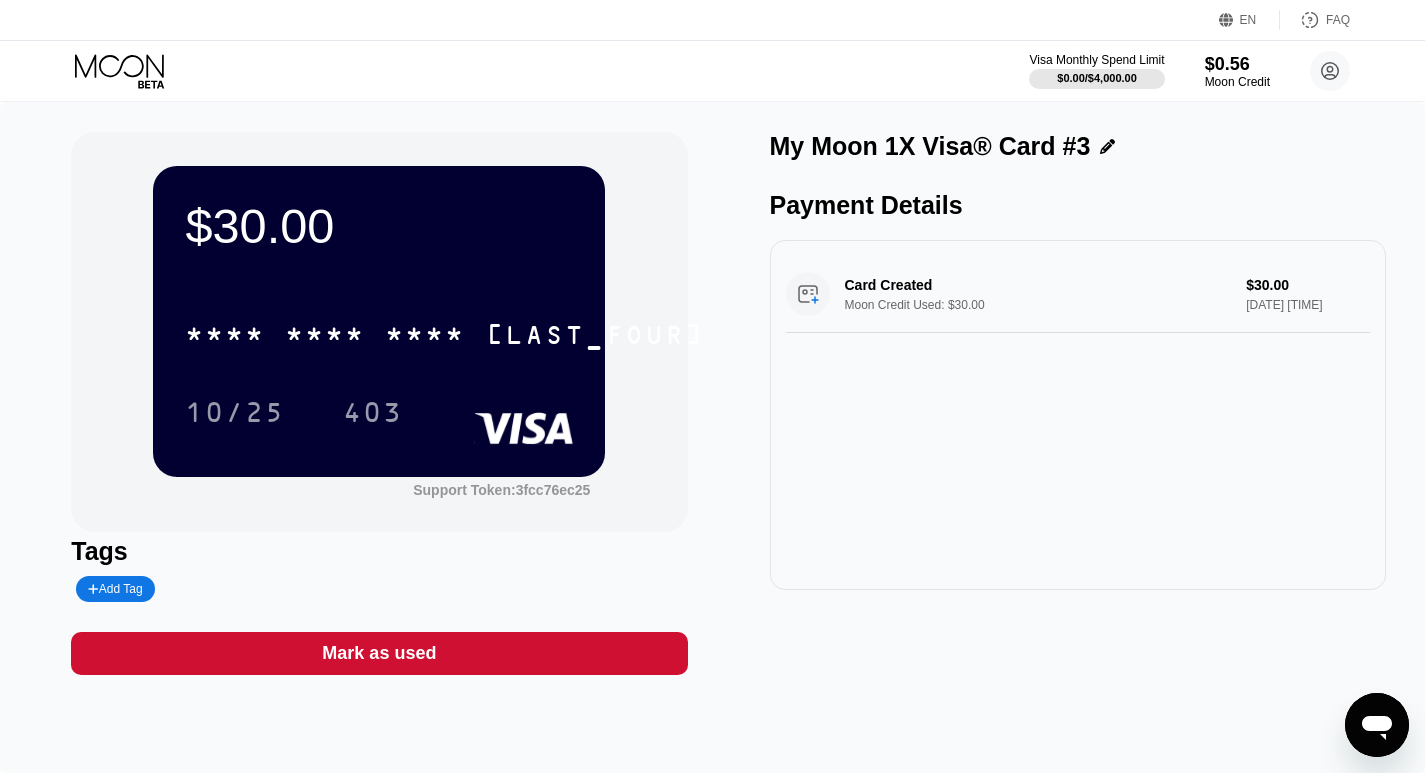 click on "$30.00 * * * * * * * * * * * * 3994 10/25 403" at bounding box center [379, 321] 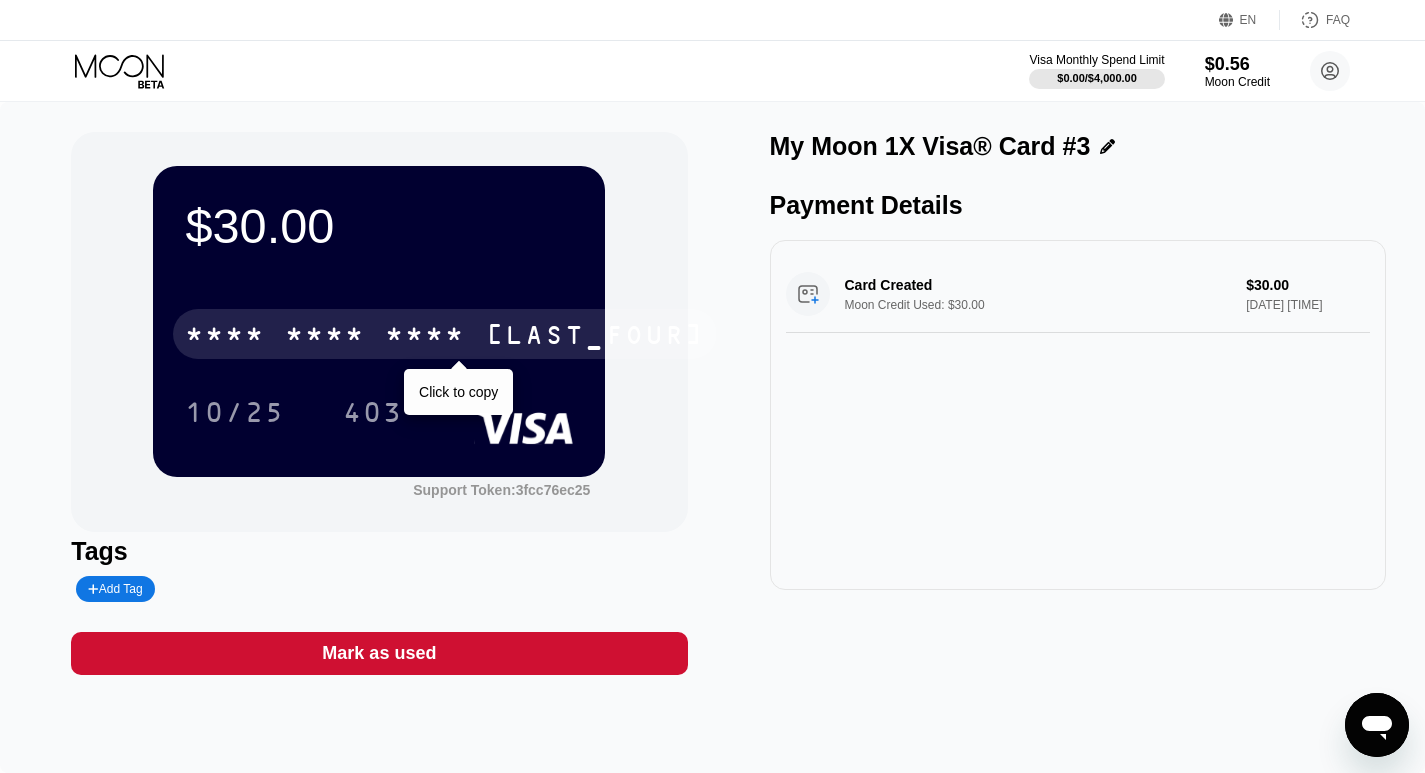 click on "* * * *" at bounding box center (425, 337) 